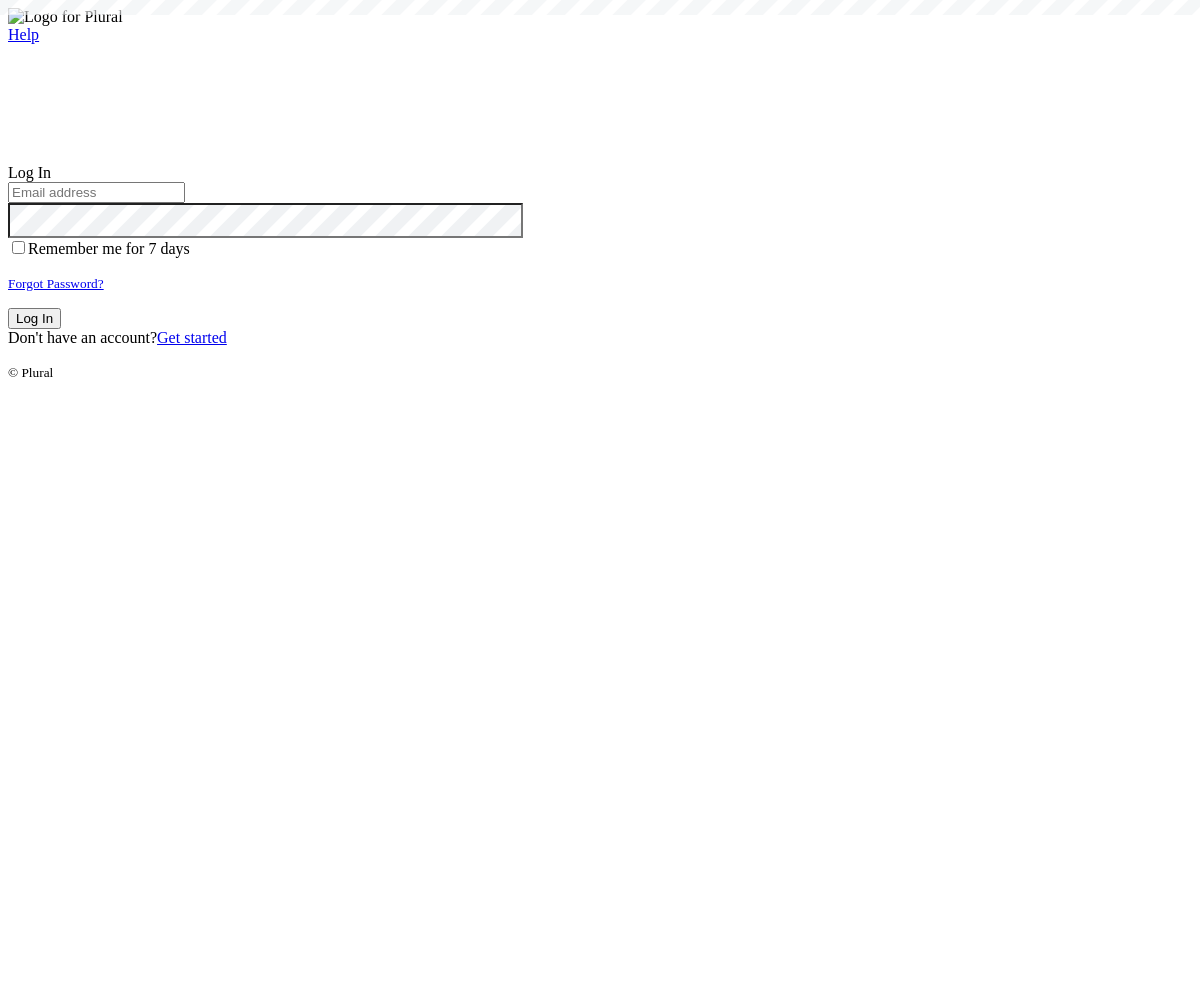 scroll, scrollTop: 0, scrollLeft: 0, axis: both 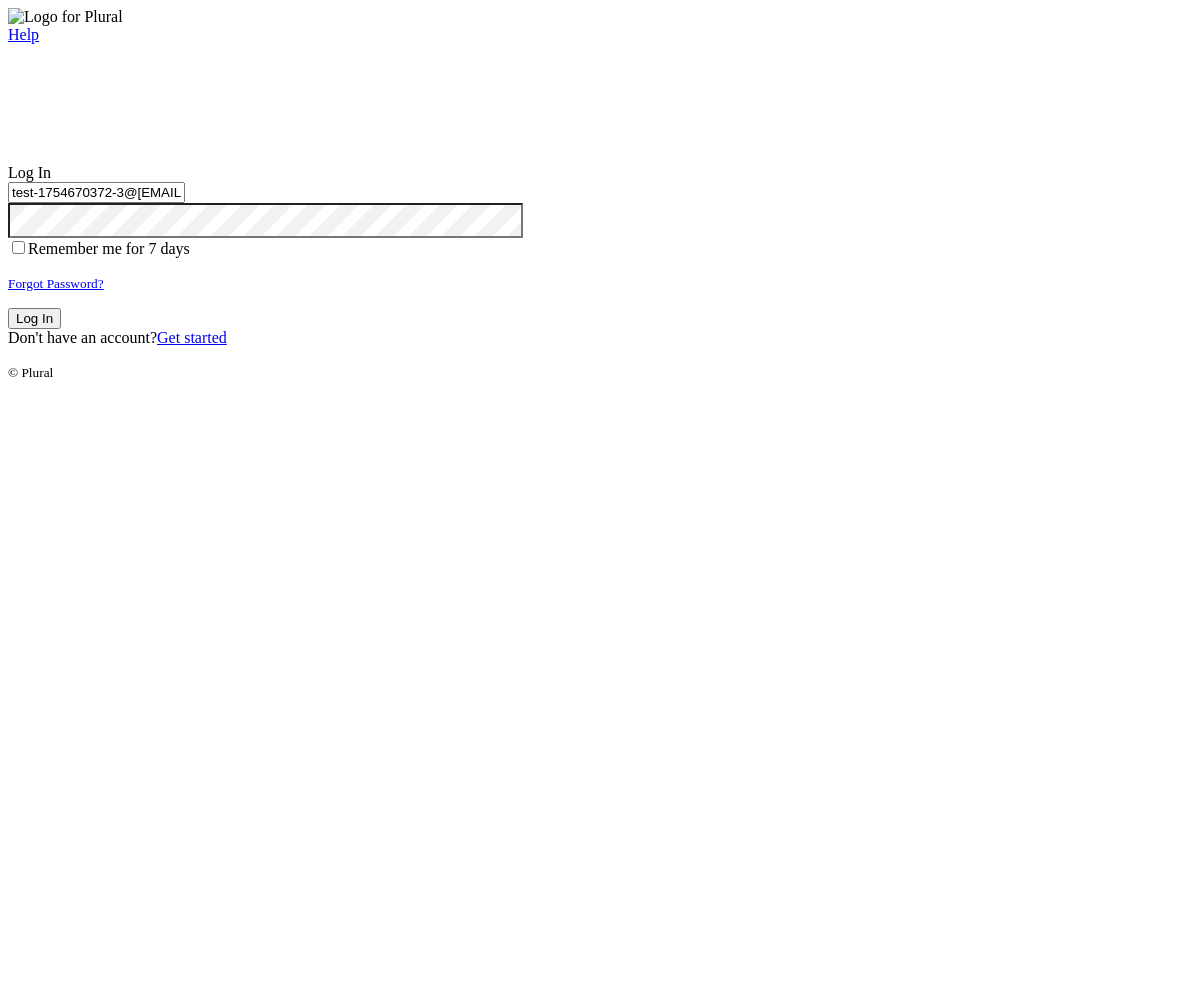 type on "test-1754670372-3@[EMAIL]" 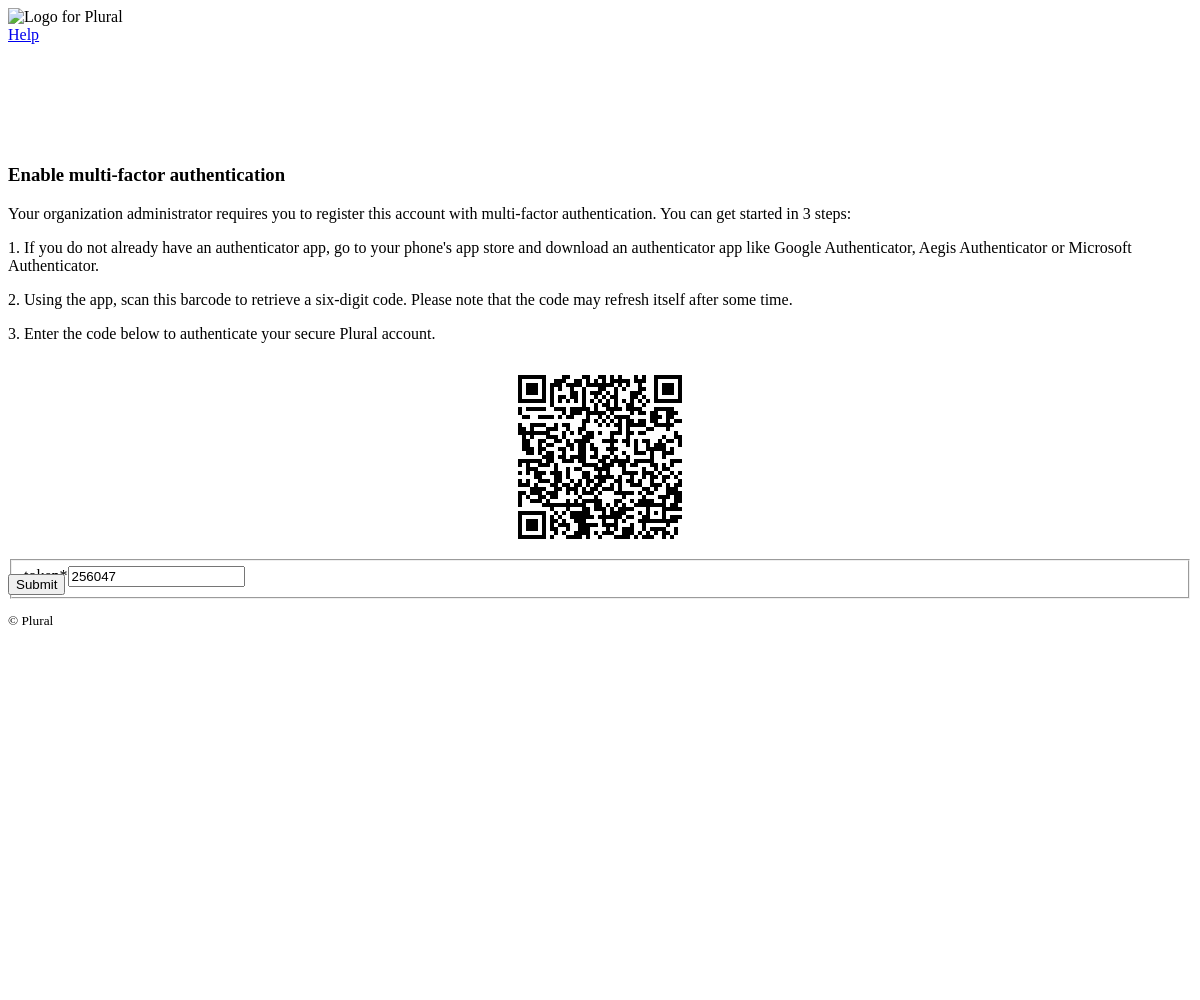 type on "256047" 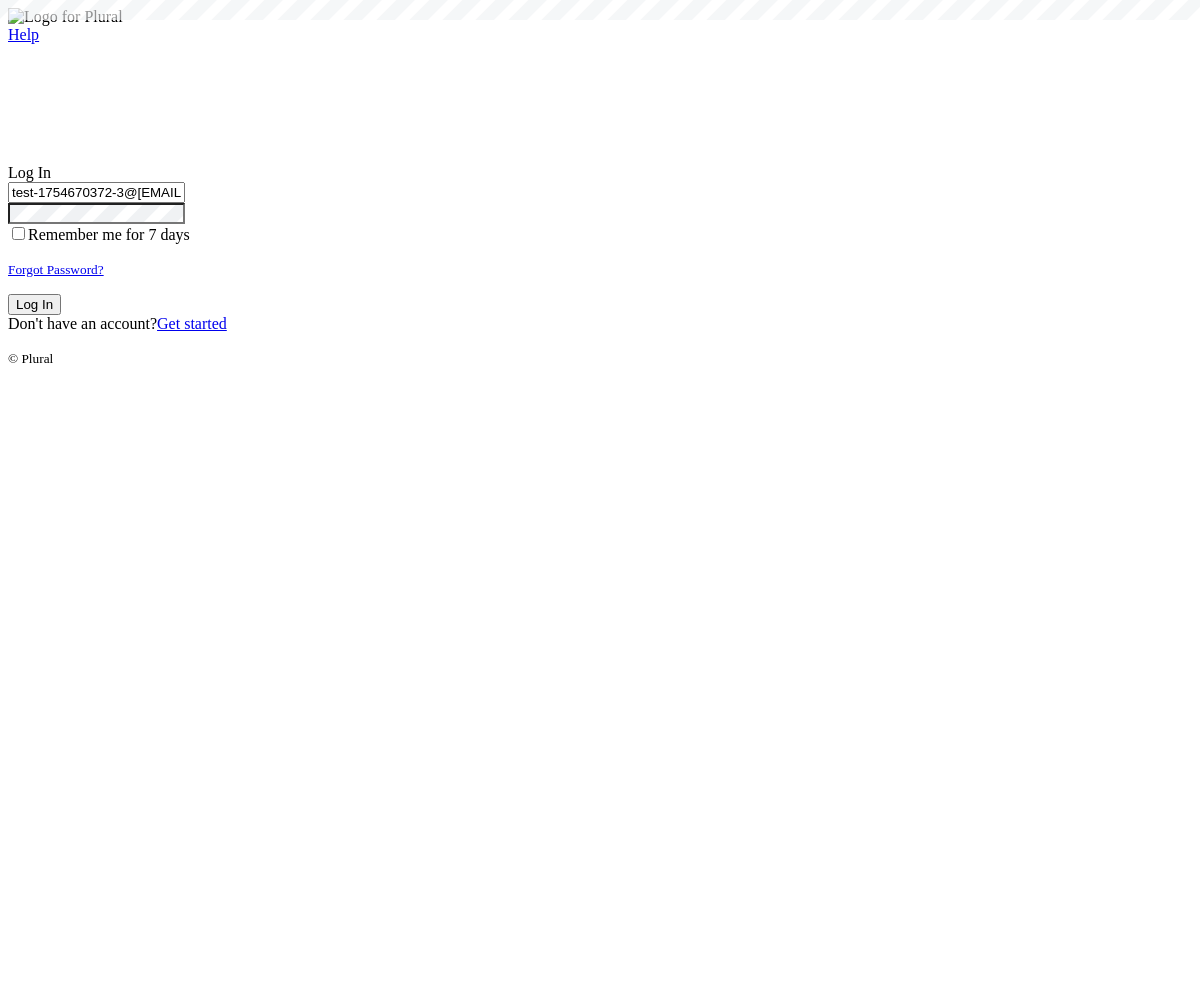 type on "test-1754670372-3@civiceagle.com" 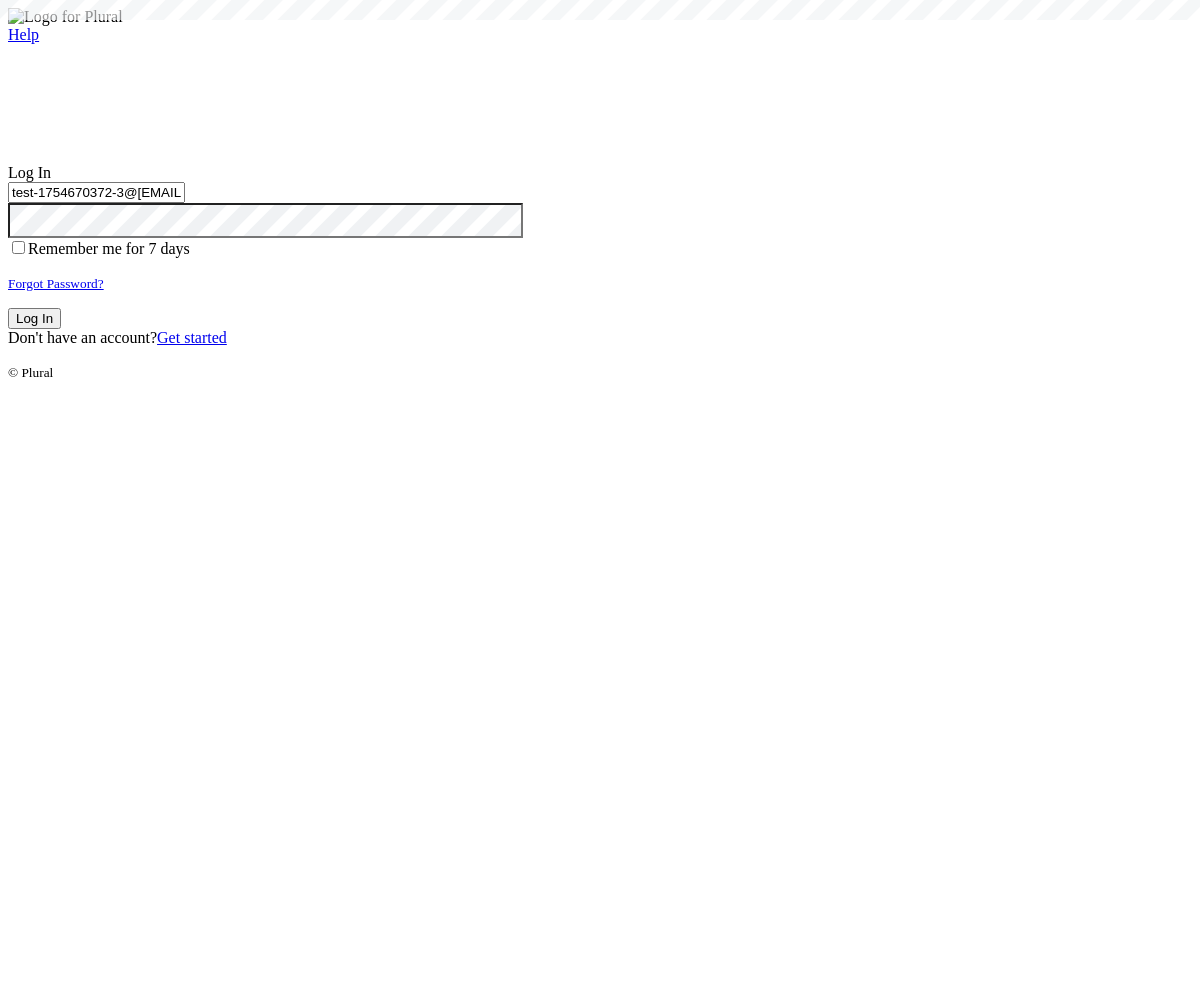 click on "Log In" at bounding box center (34, 318) 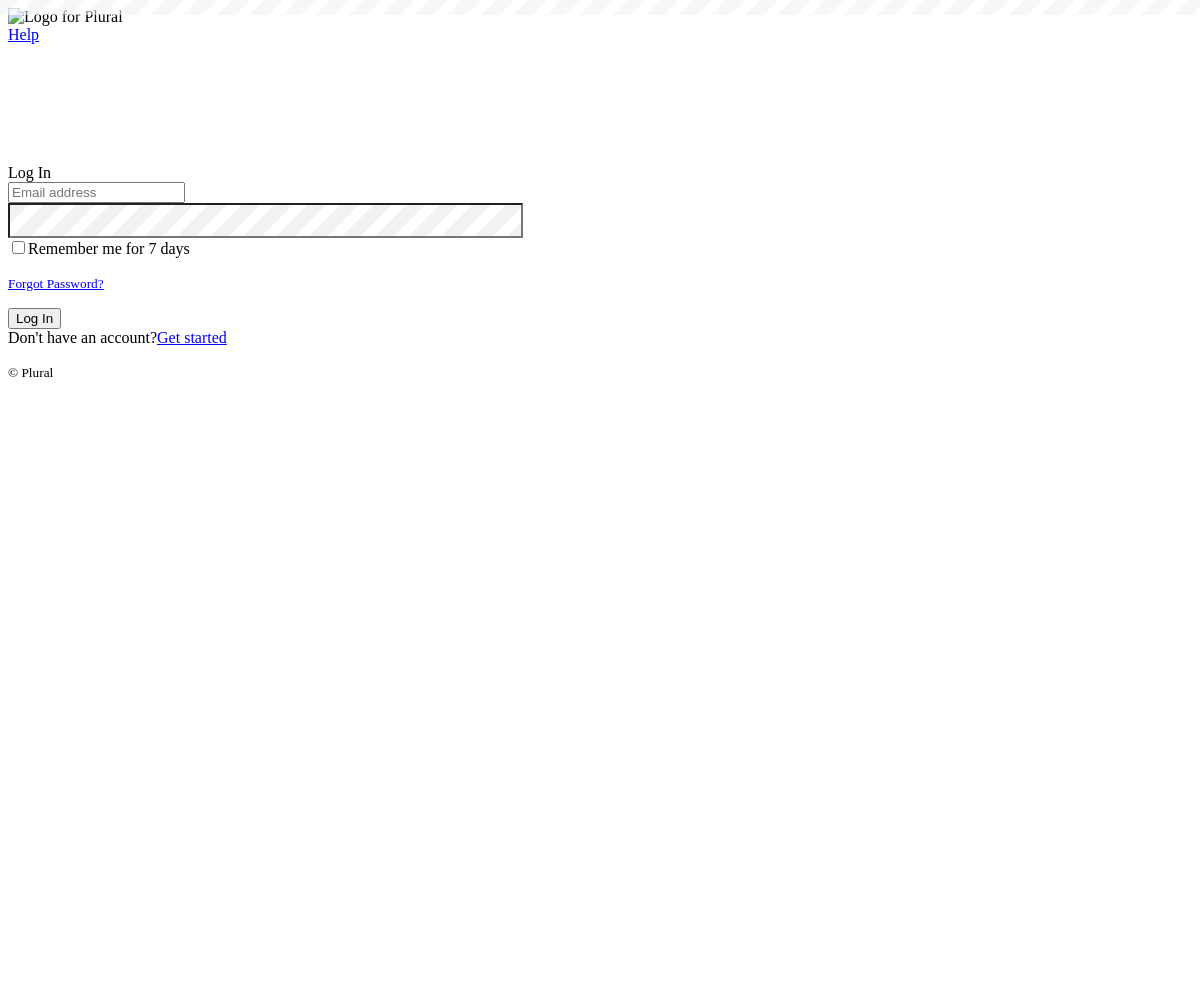 scroll, scrollTop: 0, scrollLeft: 0, axis: both 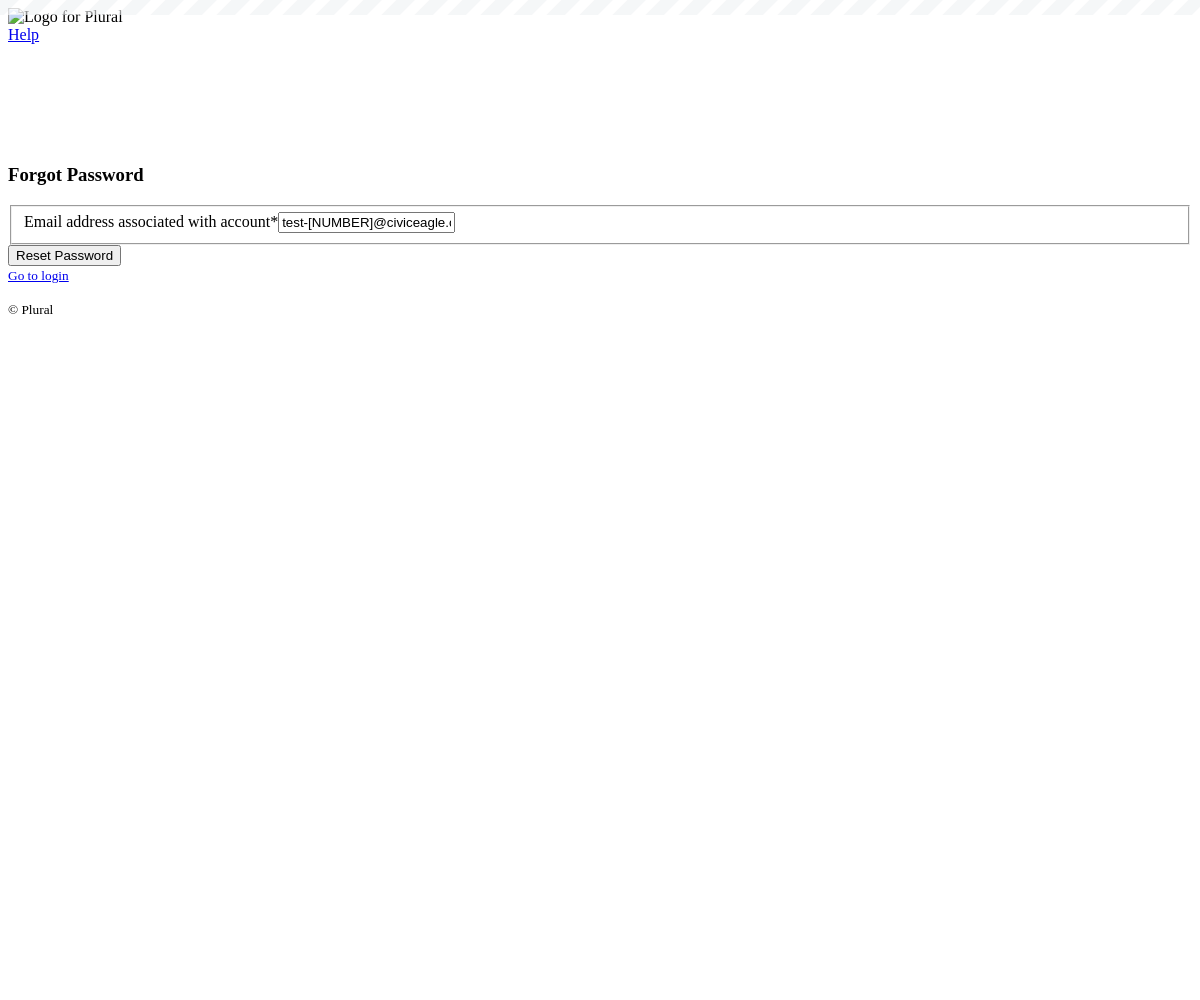 type on "test-1754670376-6@civiceagle.com" 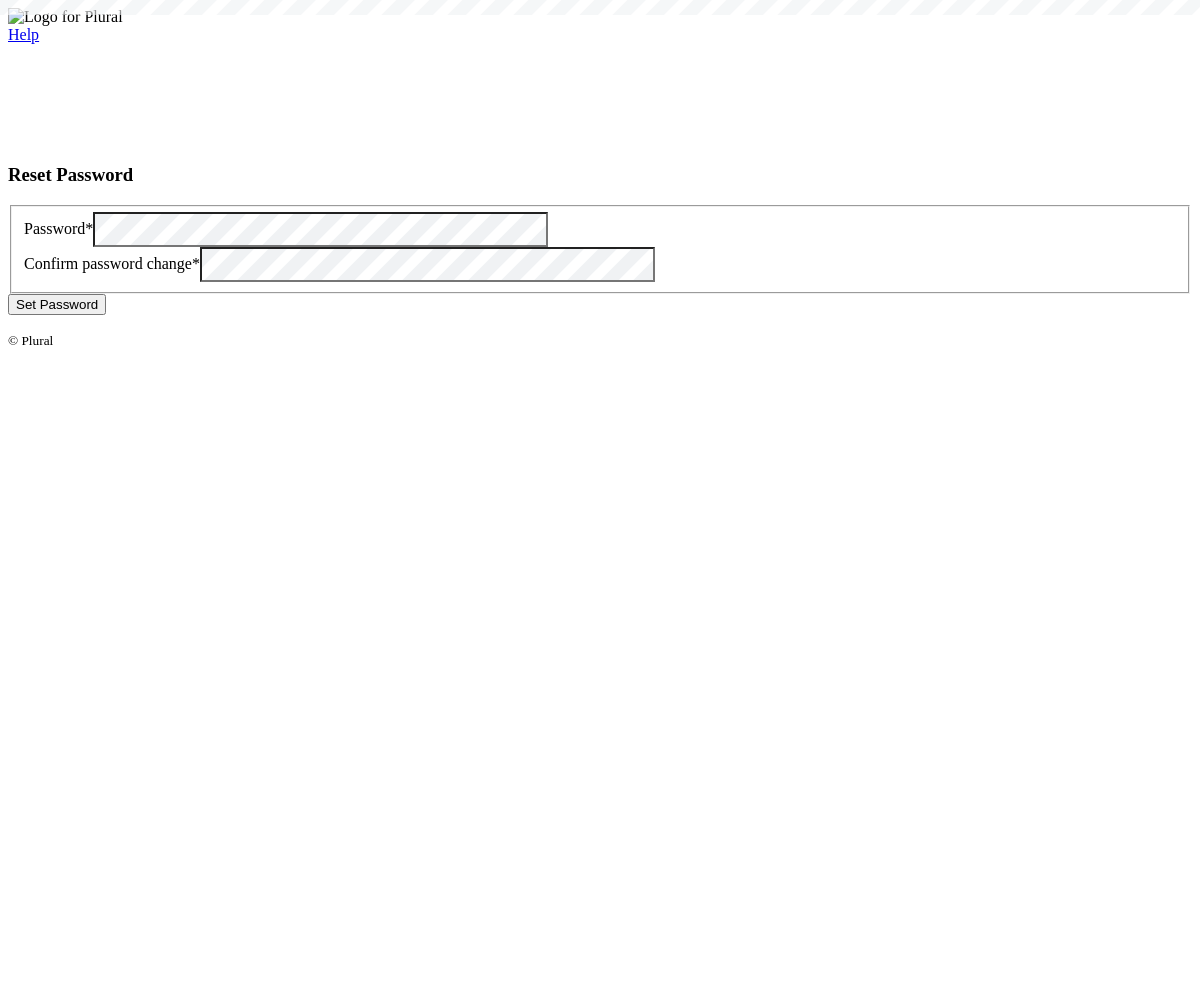 scroll, scrollTop: 0, scrollLeft: 0, axis: both 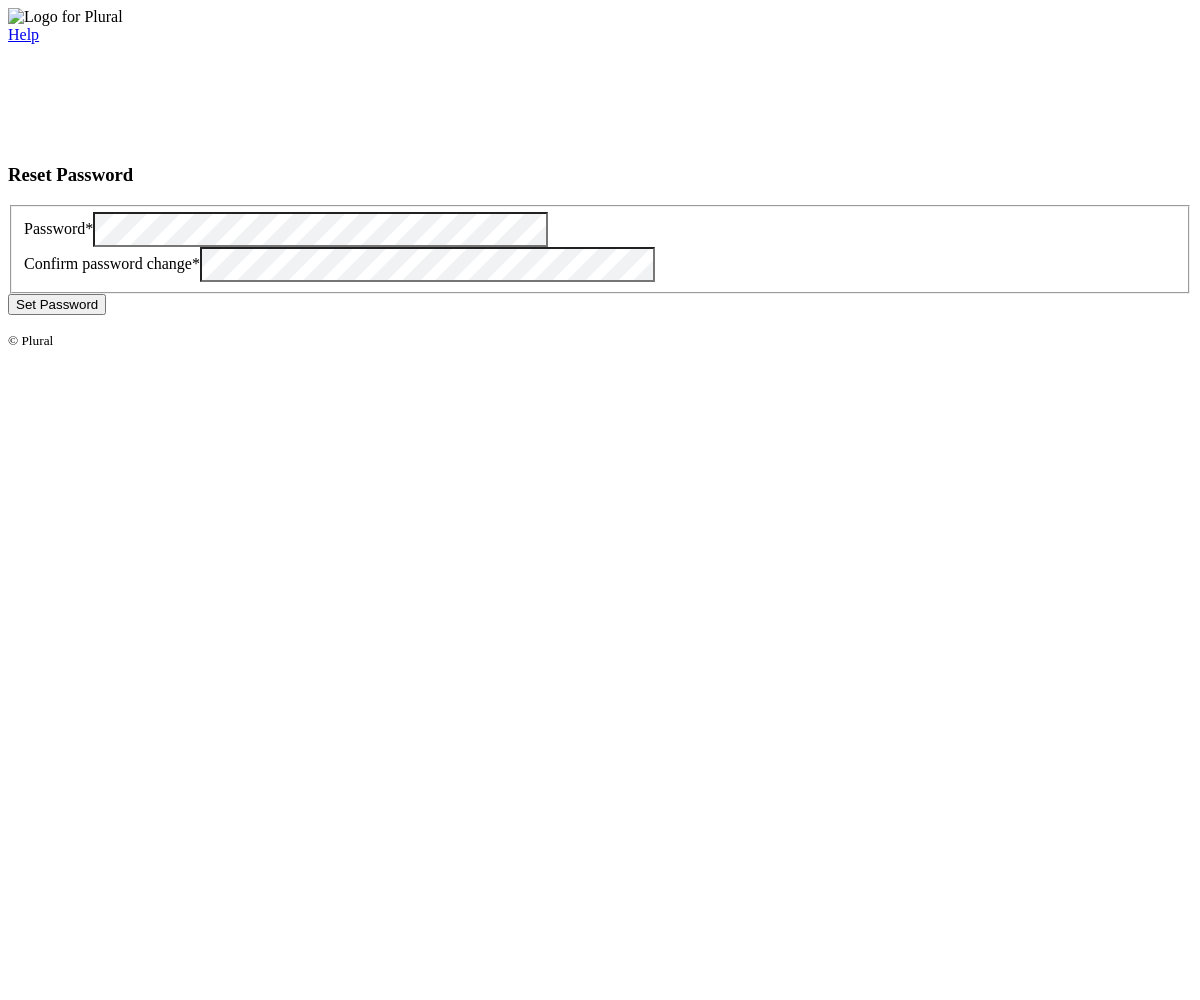 click on "Set Password" at bounding box center [57, 304] 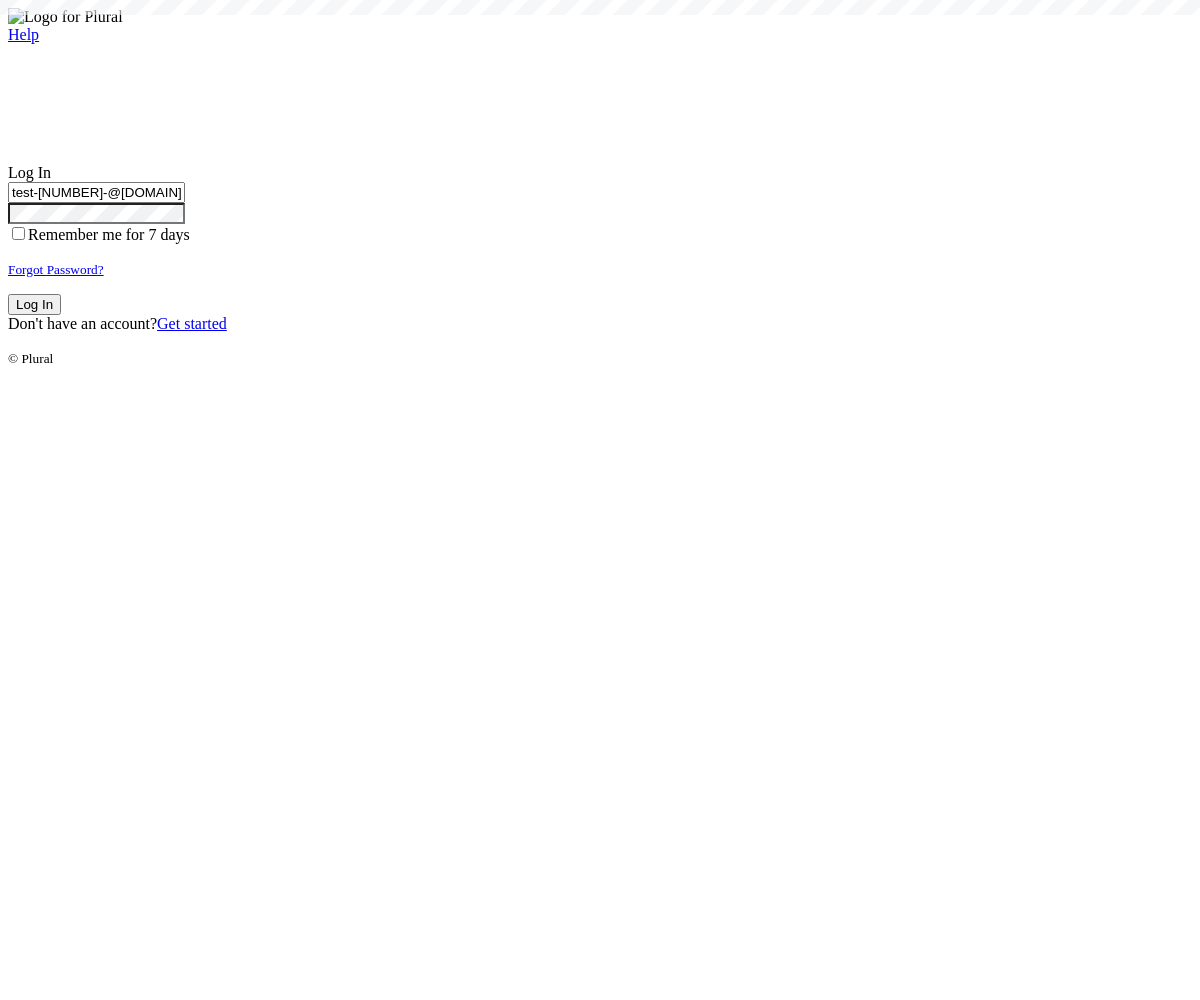 type on "test-[NUMBER]-@[DOMAIN]" 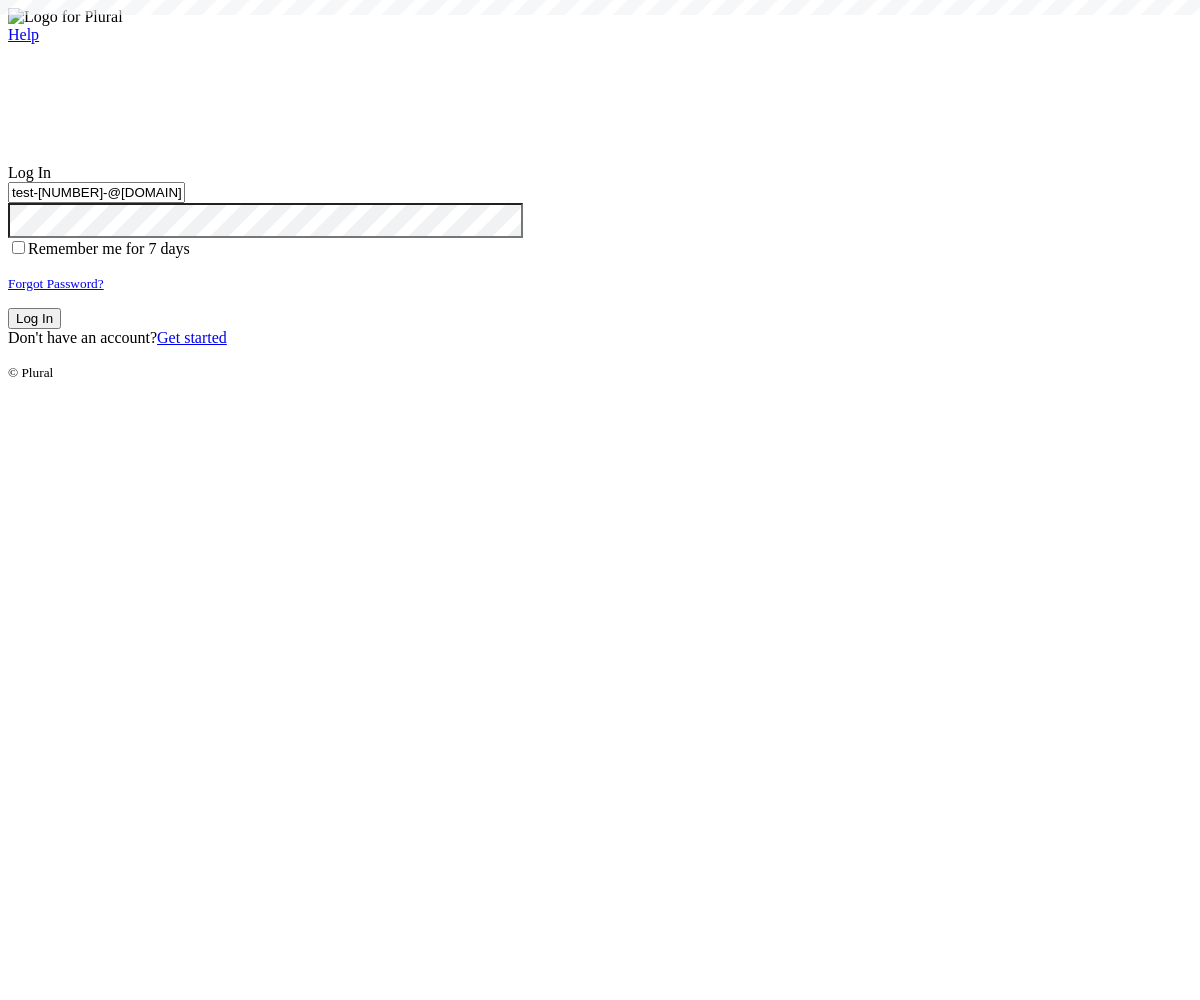 click on "Log In" at bounding box center (34, 318) 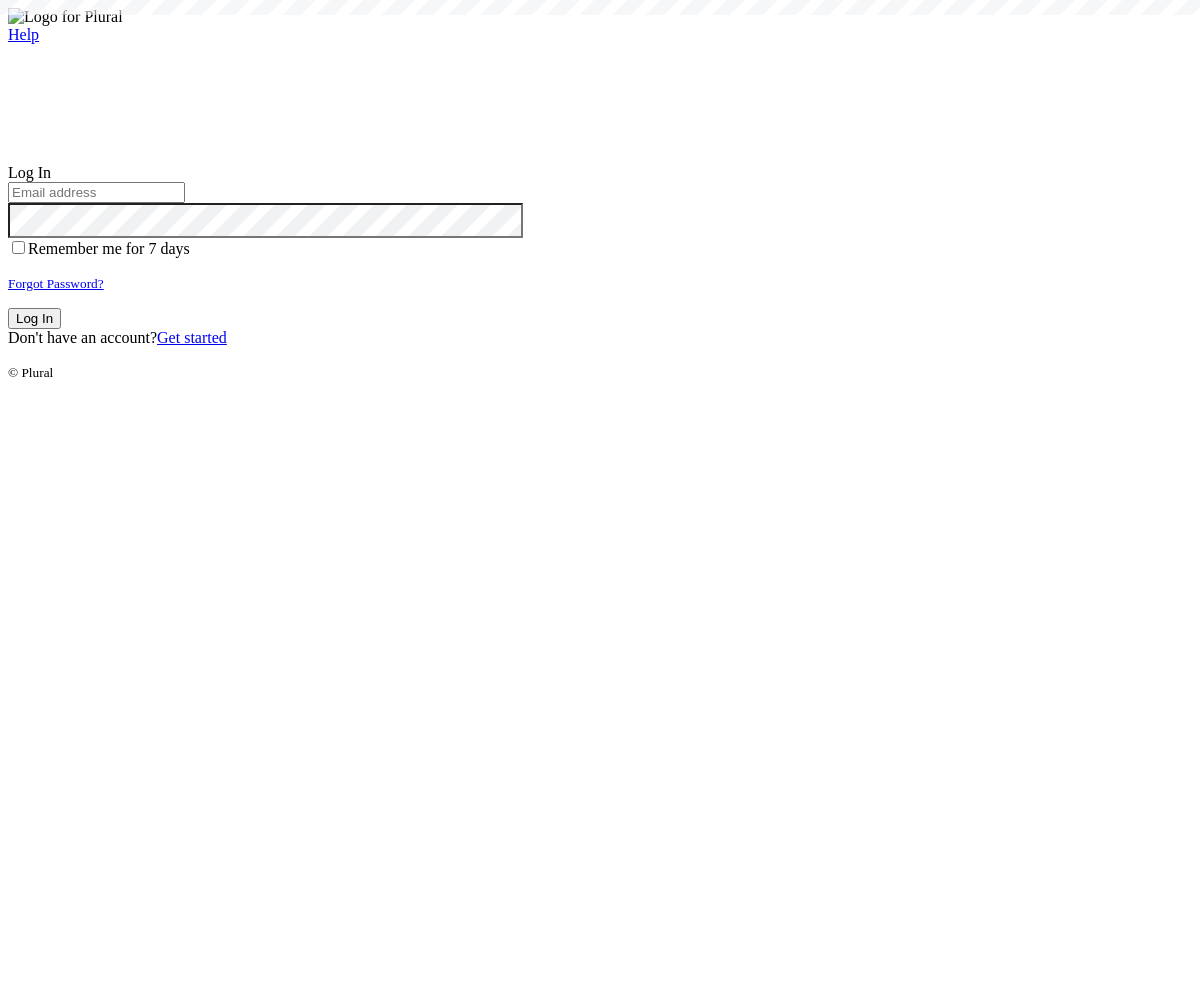 scroll, scrollTop: 0, scrollLeft: 0, axis: both 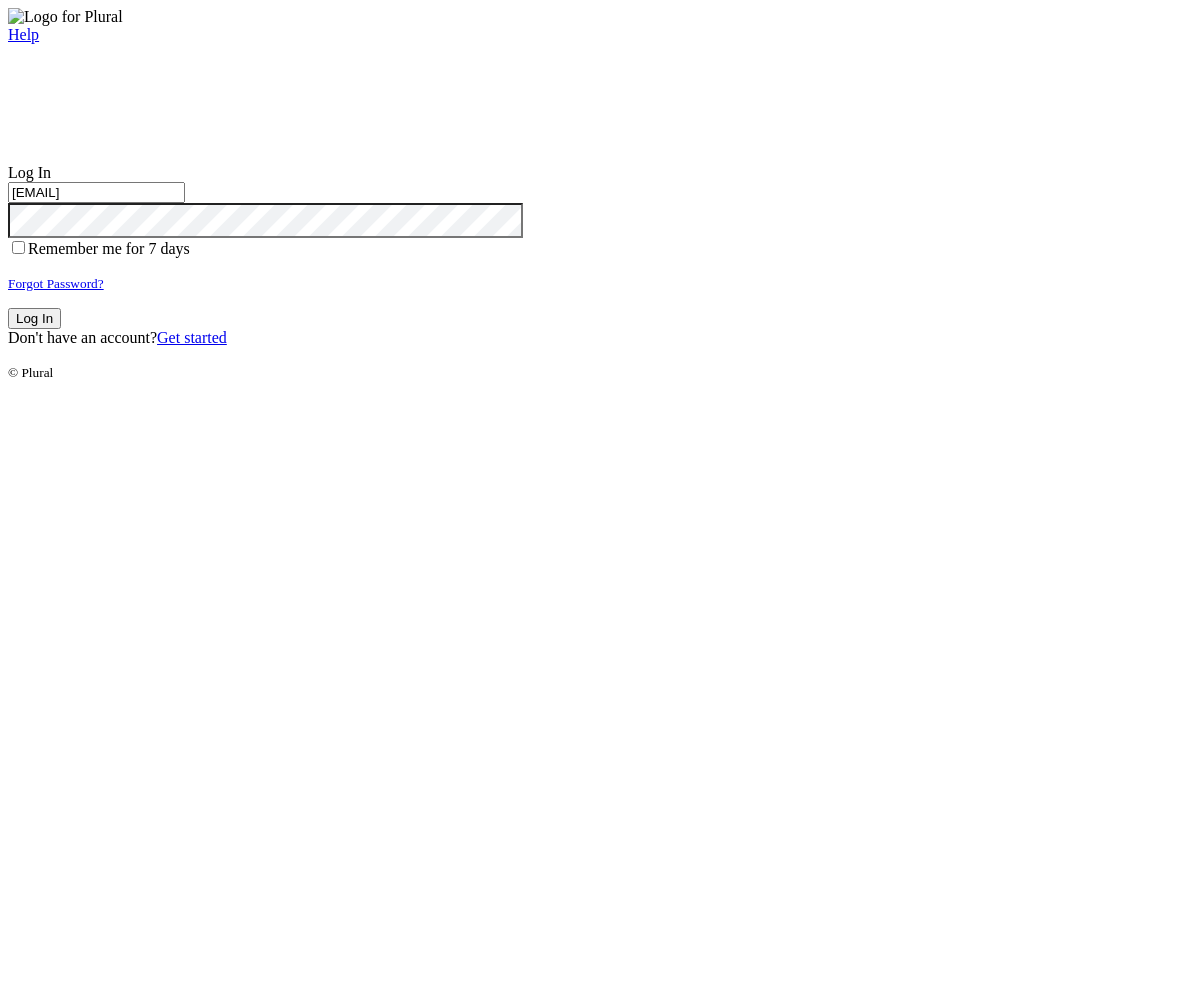 type on "[EMAIL]" 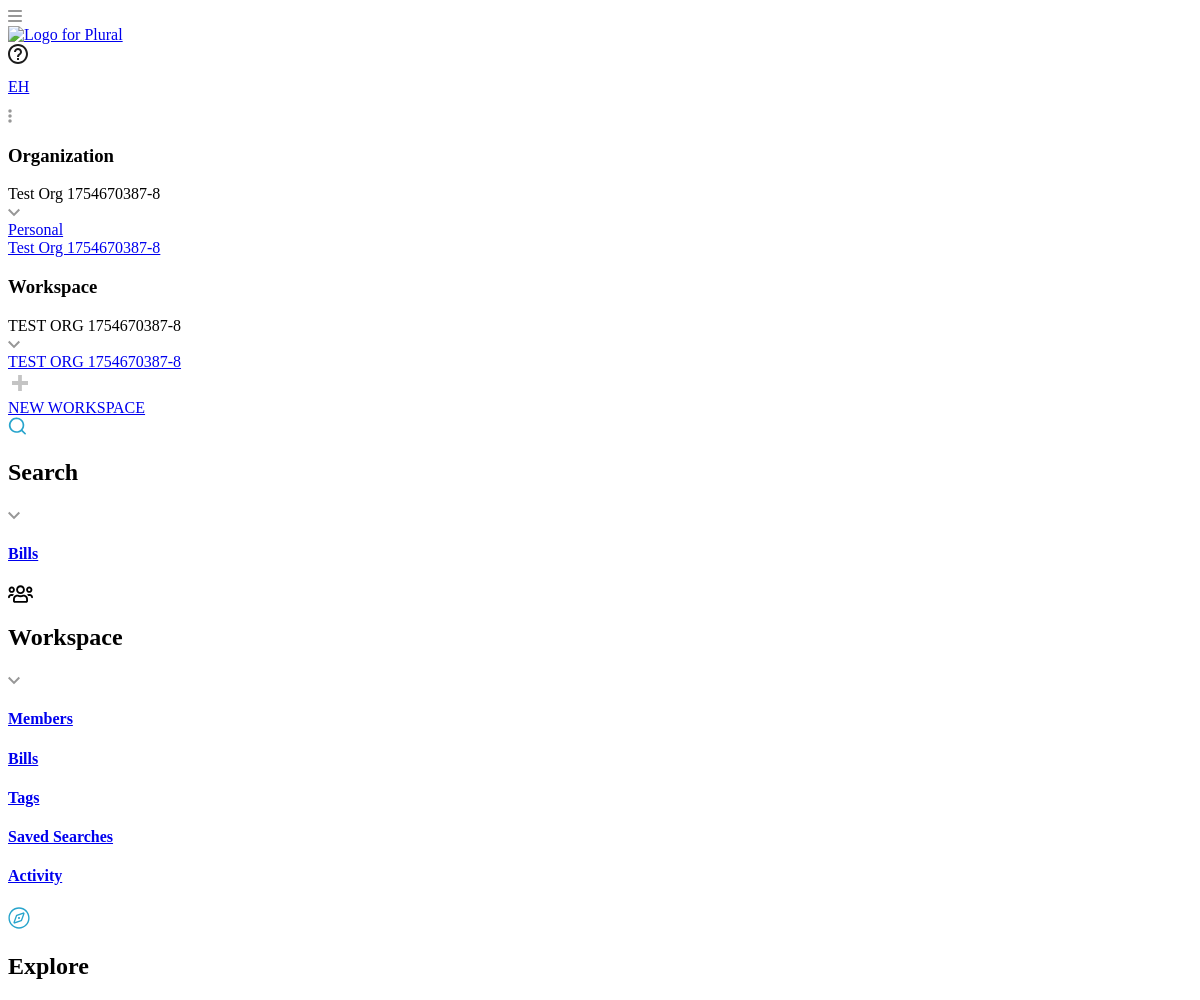 click on "California Financing Law: enforcement and penalties." at bounding box center [600, 2225] 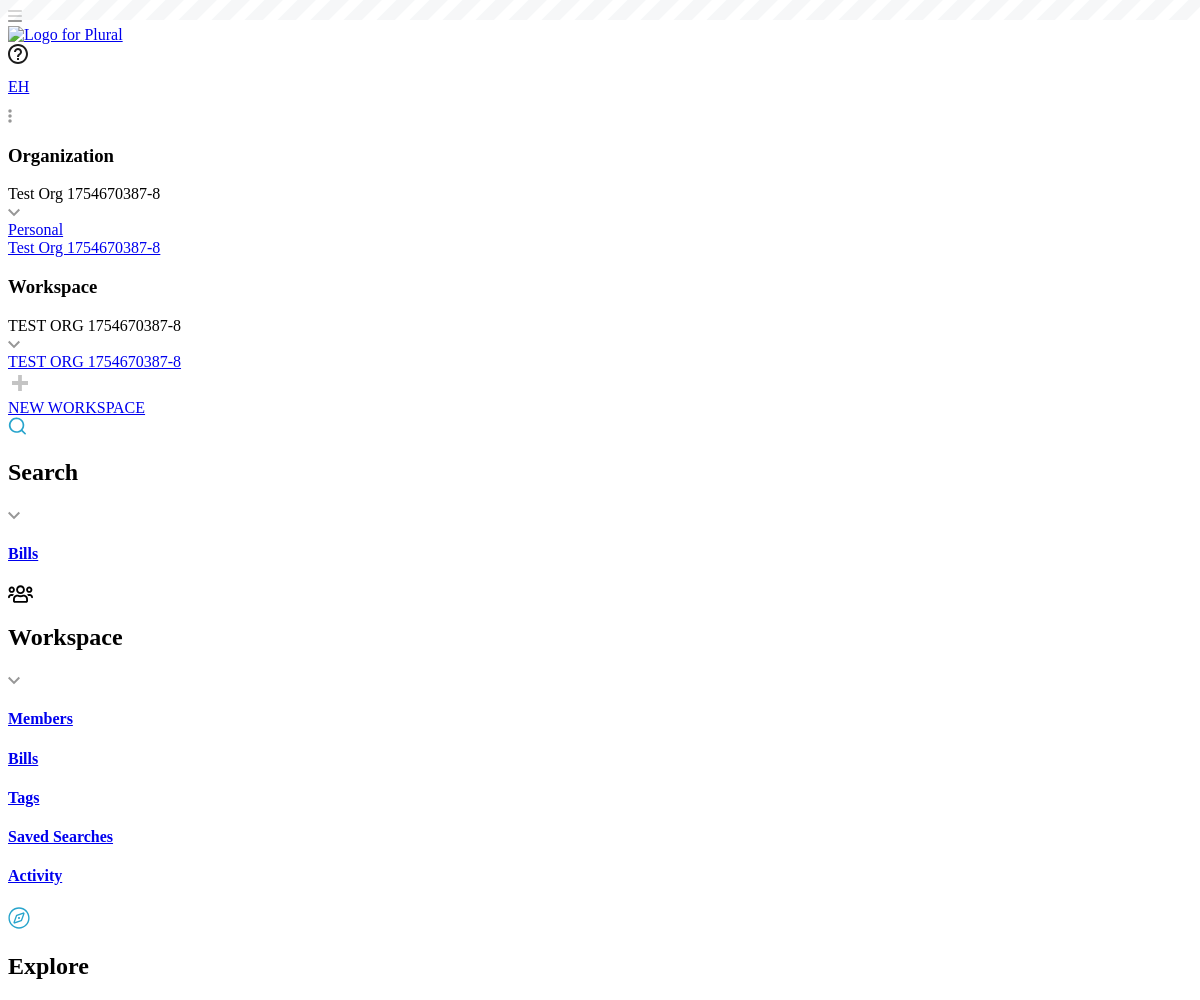 click on "Share" at bounding box center [47, 1707] 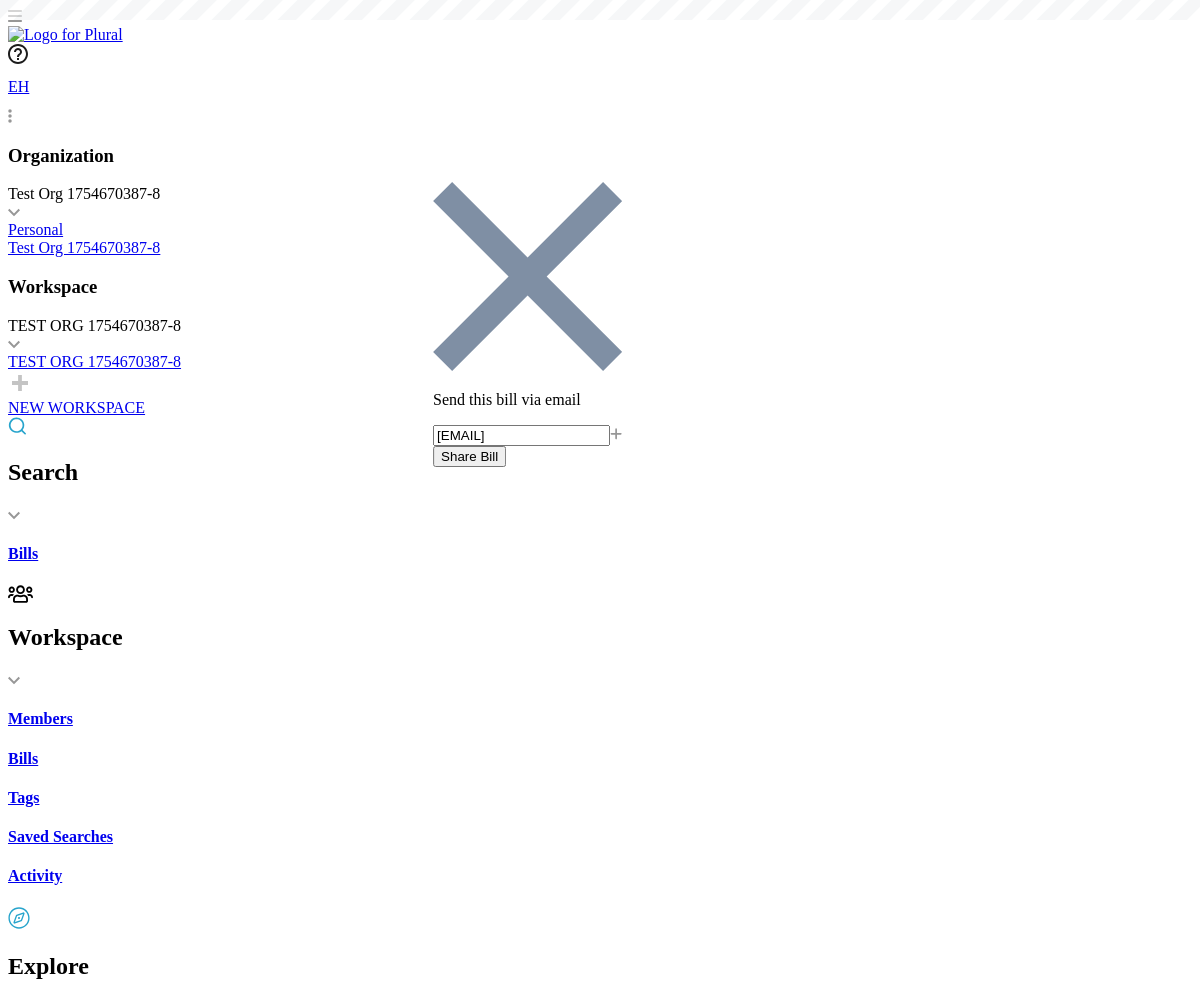 type on "[EMAIL]" 